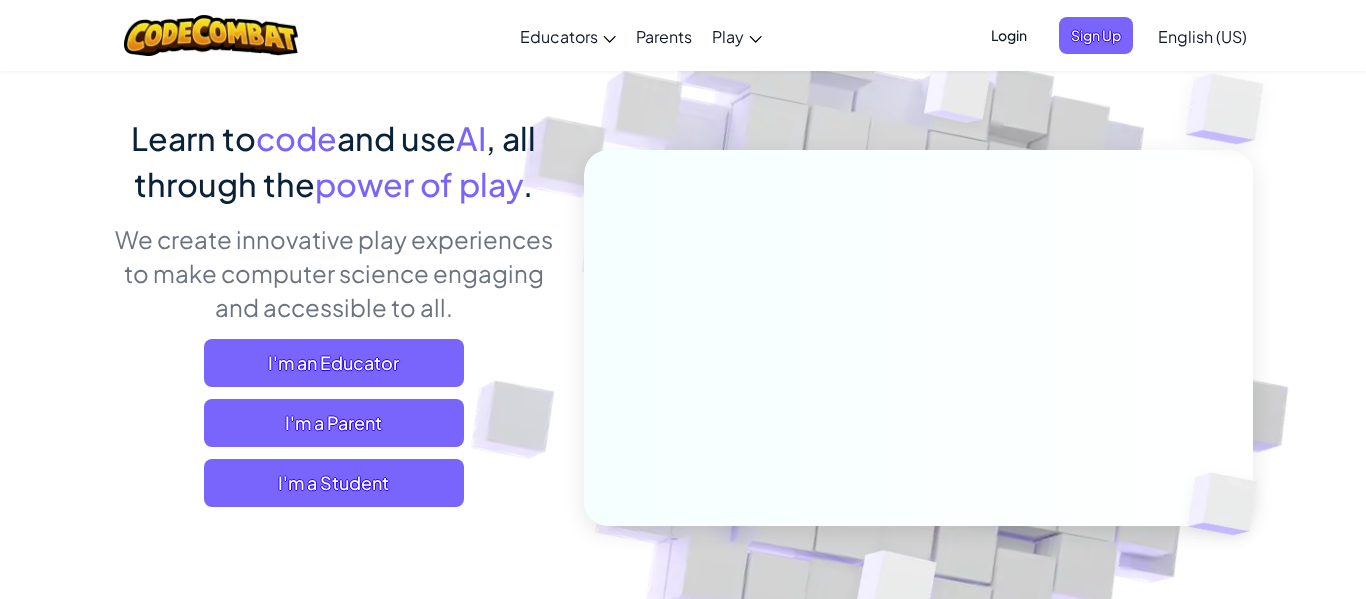 scroll, scrollTop: 145, scrollLeft: 0, axis: vertical 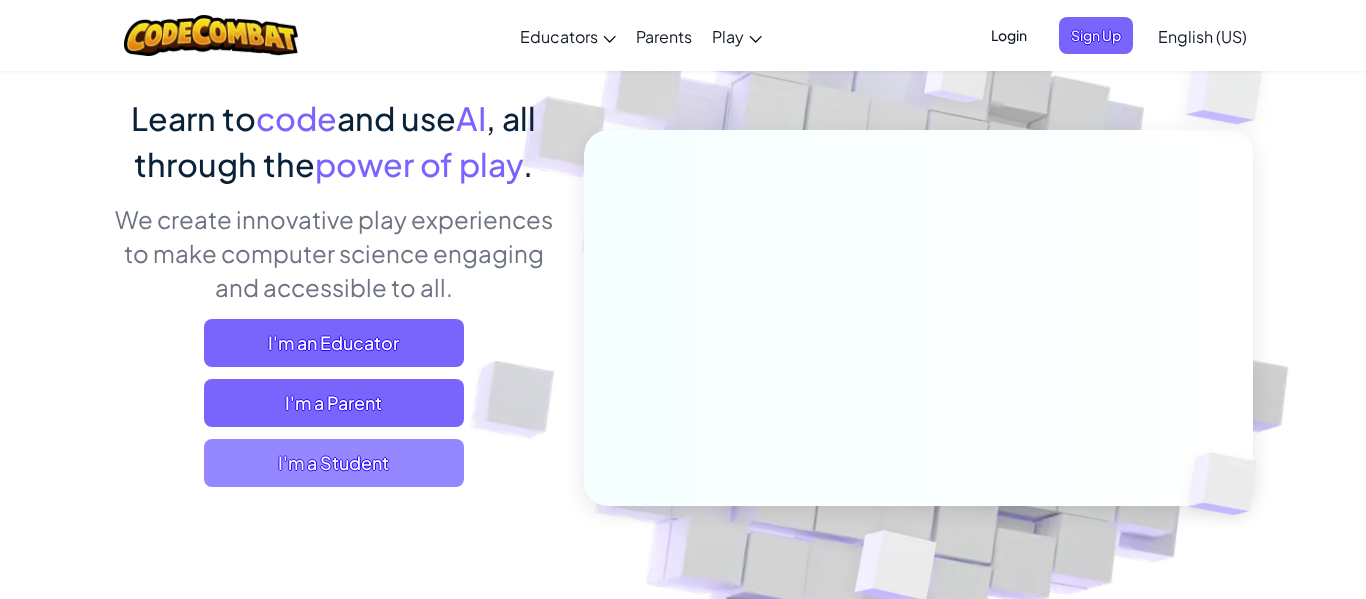 click on "I'm a Student" at bounding box center [334, 463] 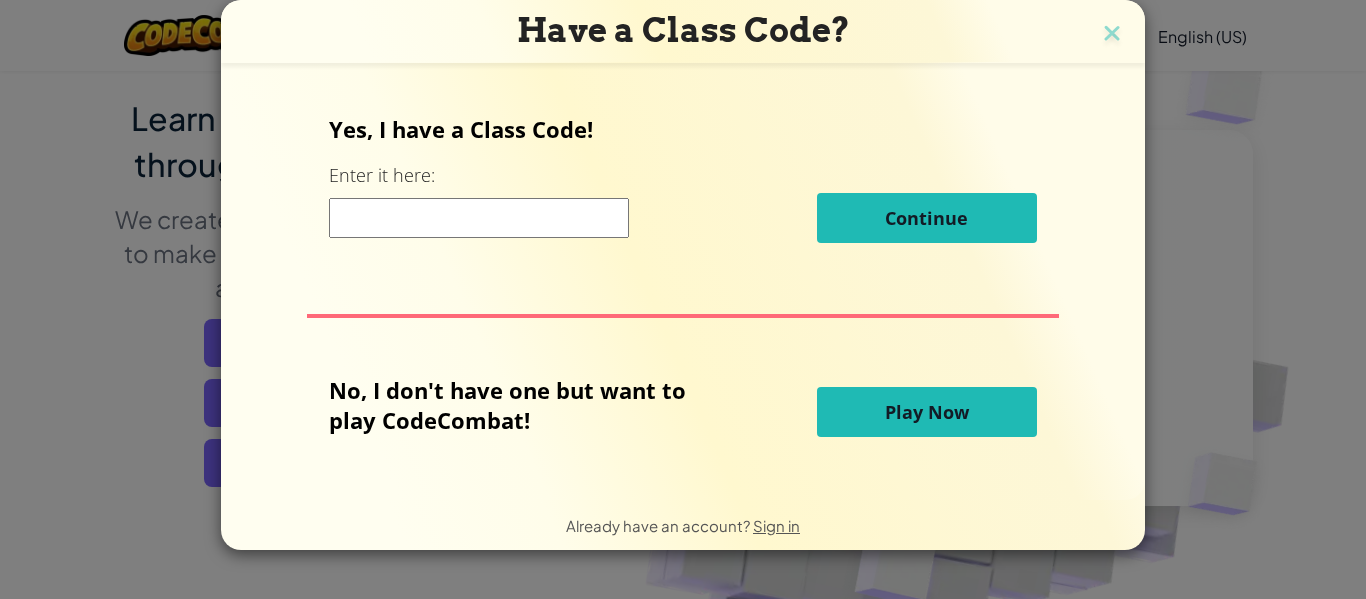click at bounding box center (479, 218) 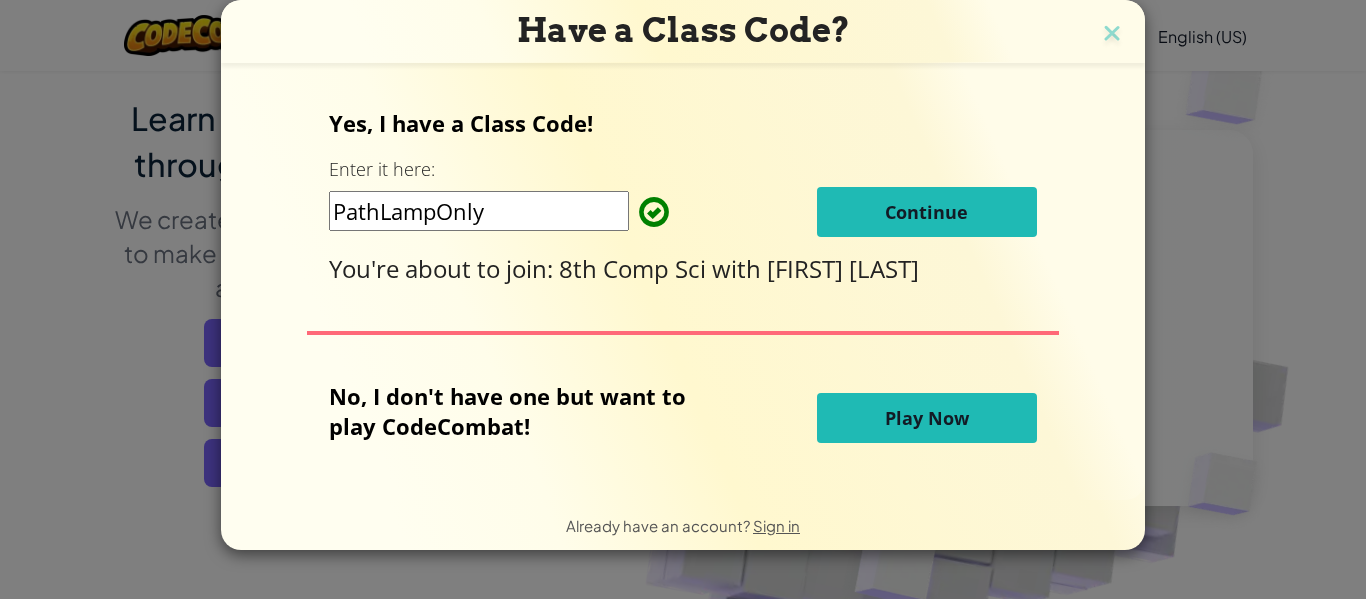 type on "PathLampOnly" 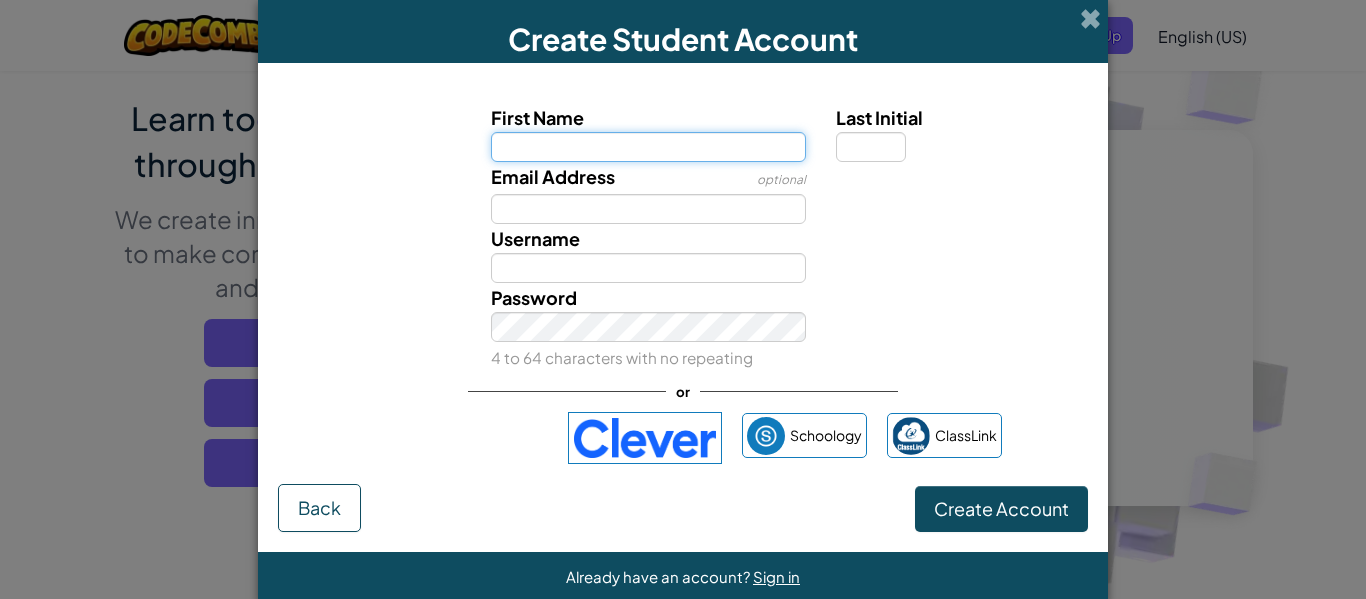 click on "First Name" at bounding box center [649, 147] 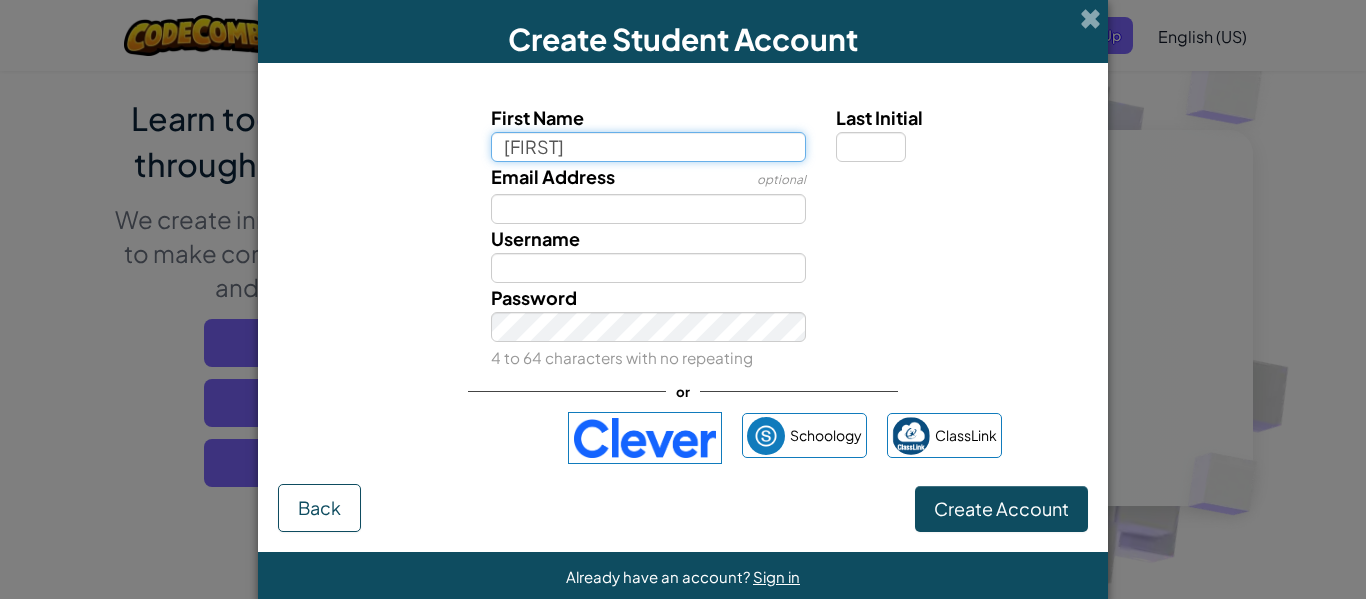 type on "[FIRST]" 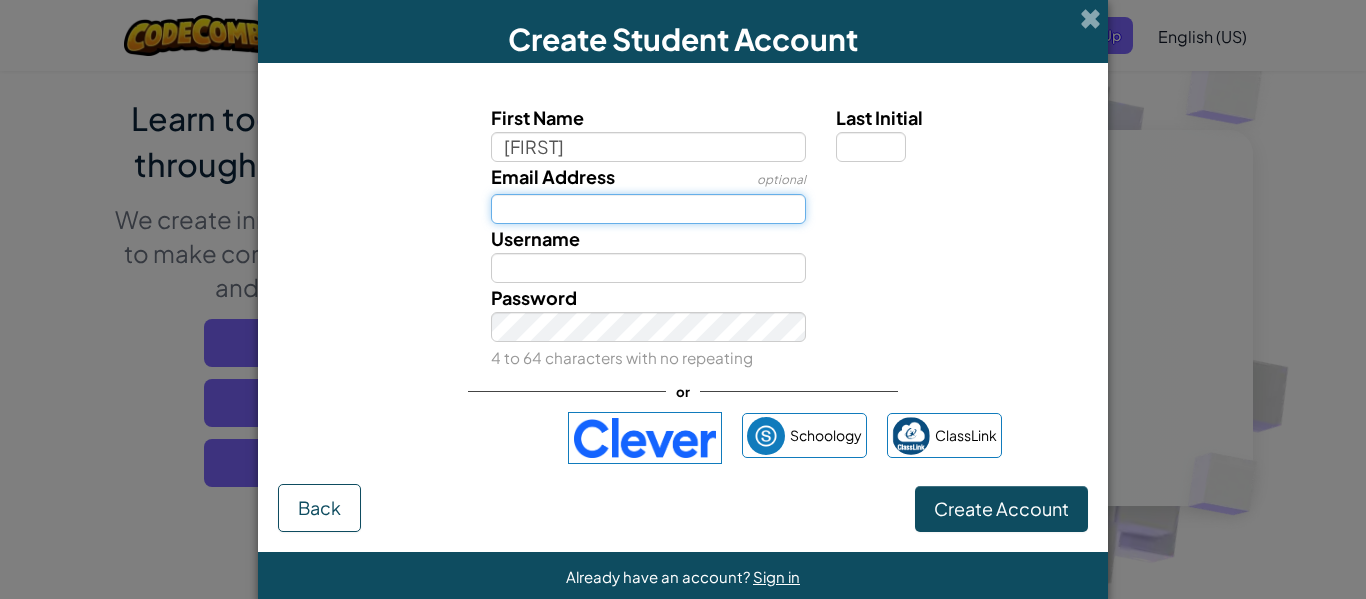 type on "[FIRST]" 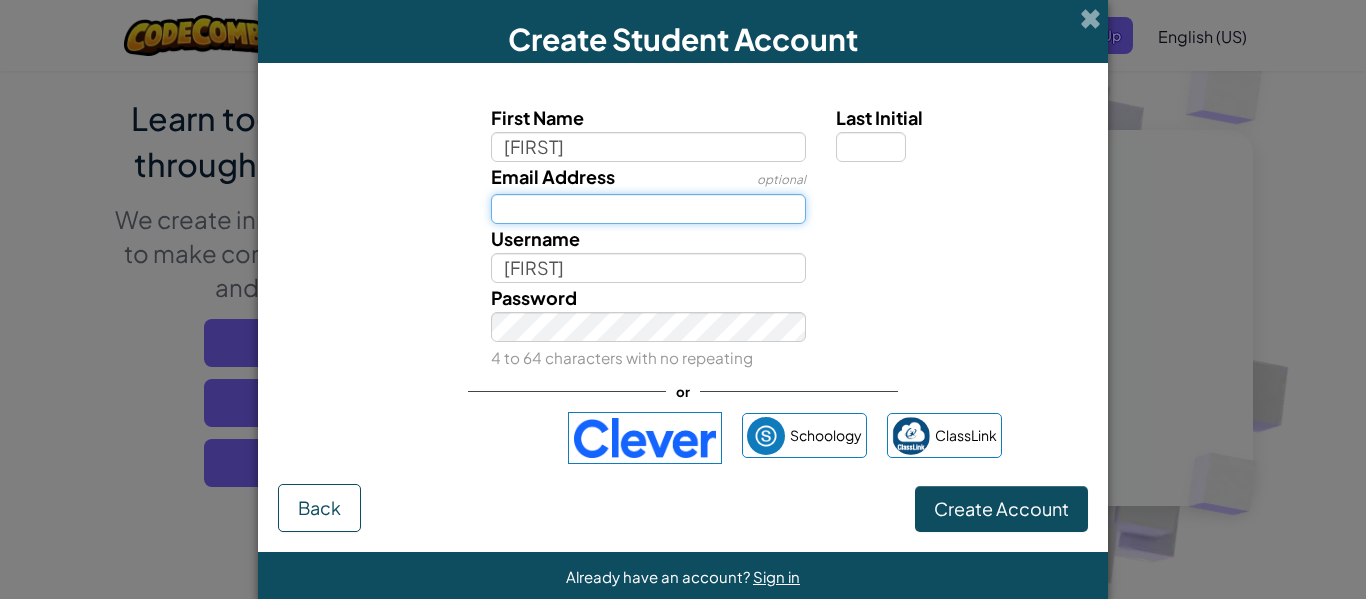 click on "Email Address" at bounding box center [649, 209] 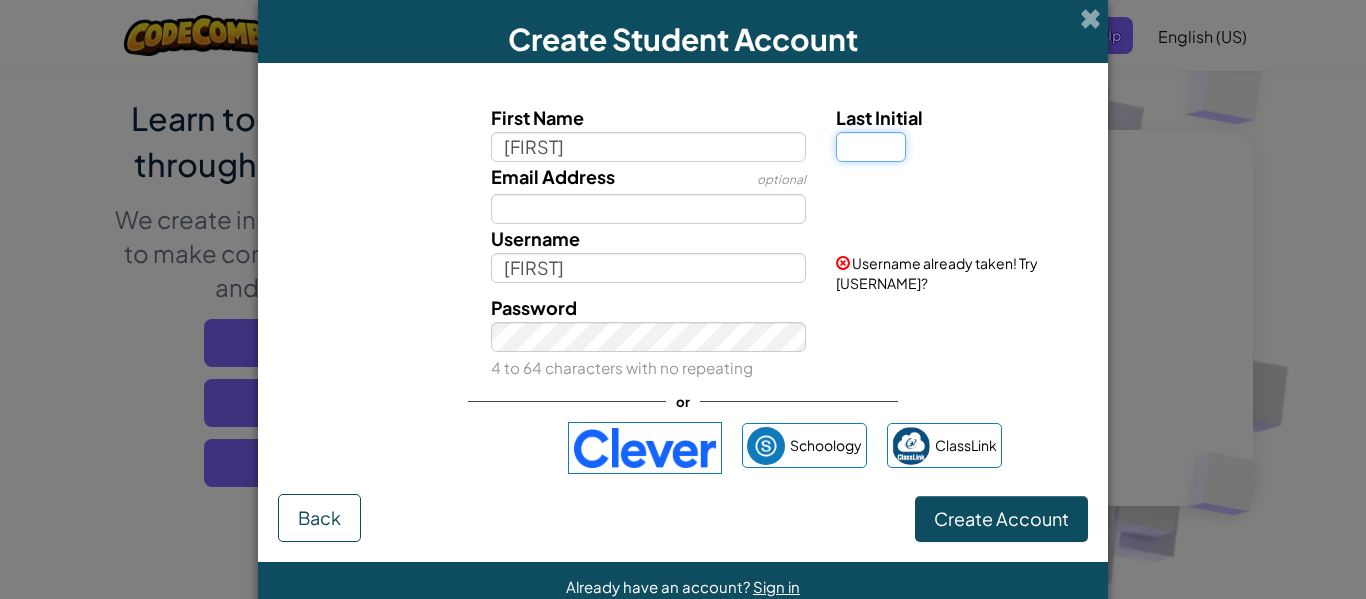 click on "Last Initial" at bounding box center (871, 147) 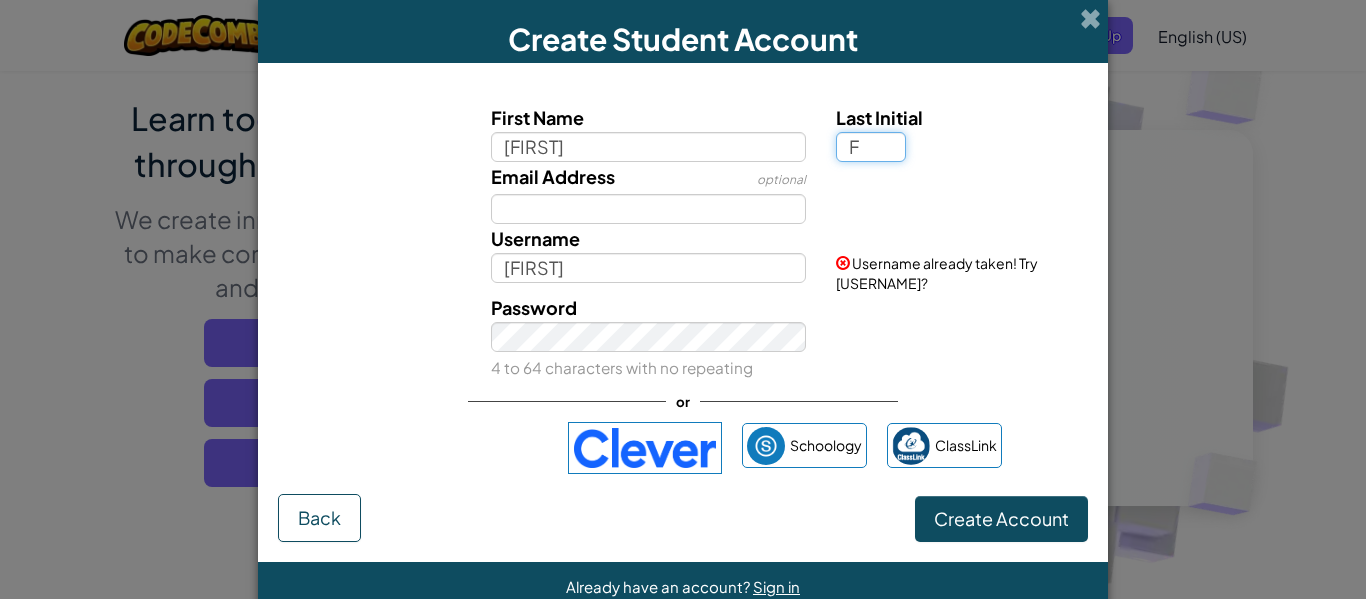 type on "F" 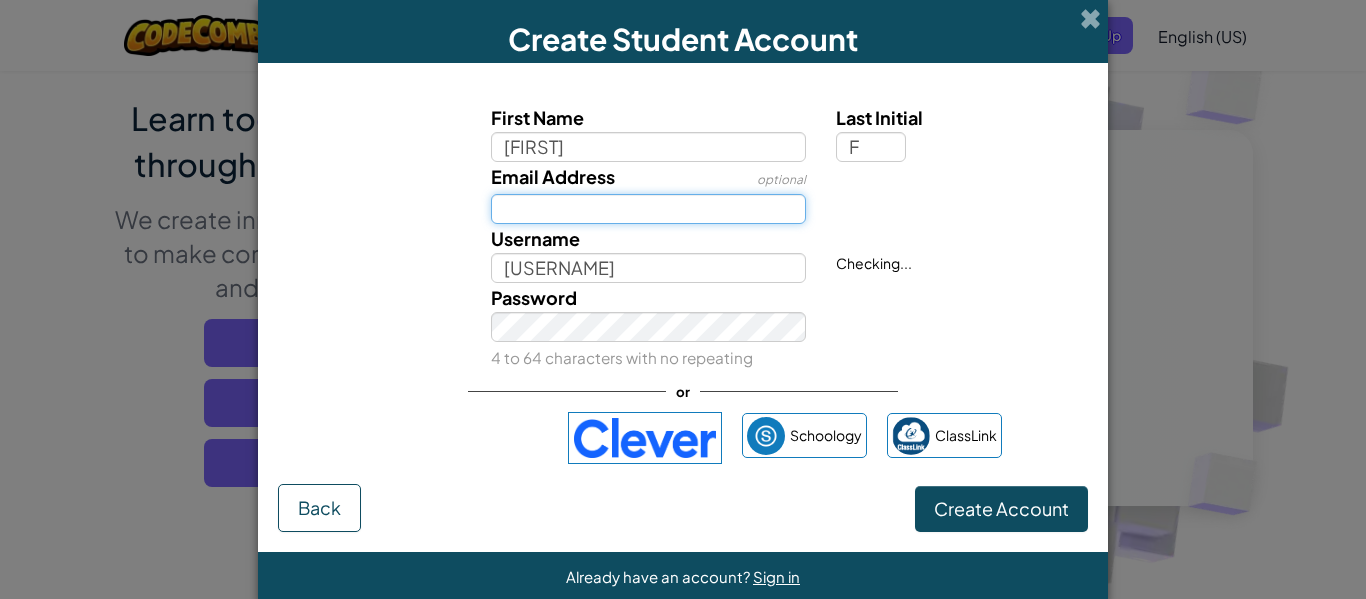 click on "Email Address" at bounding box center [649, 209] 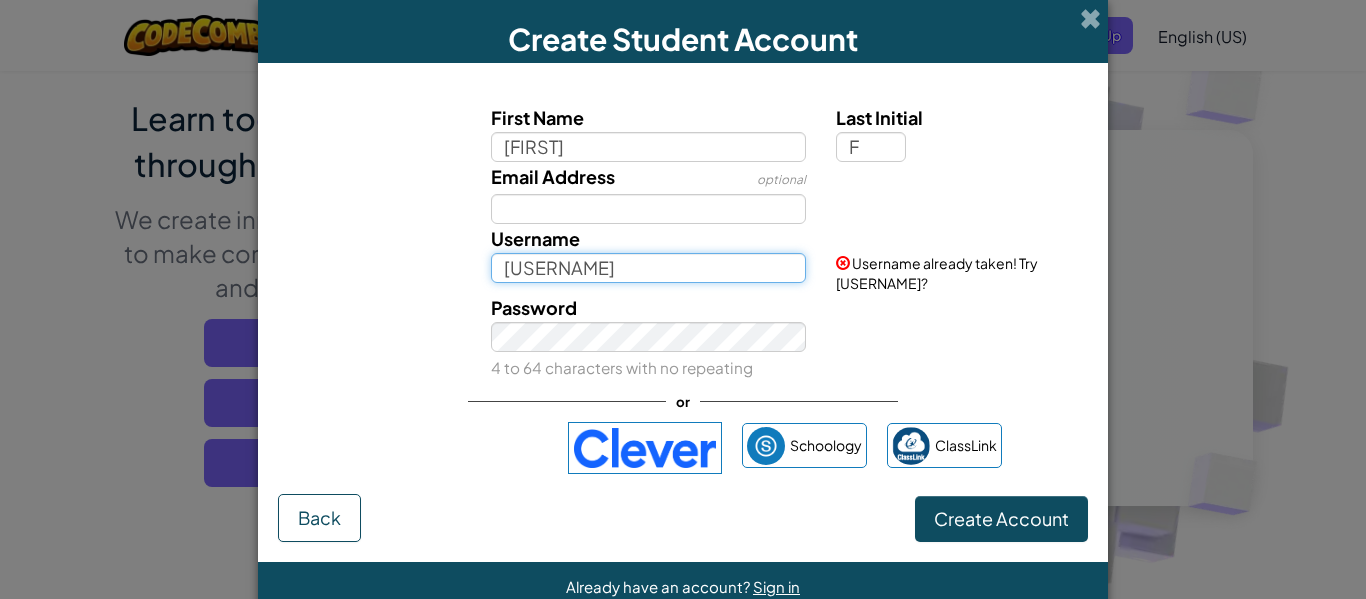 click on "[USERNAME]" at bounding box center [649, 268] 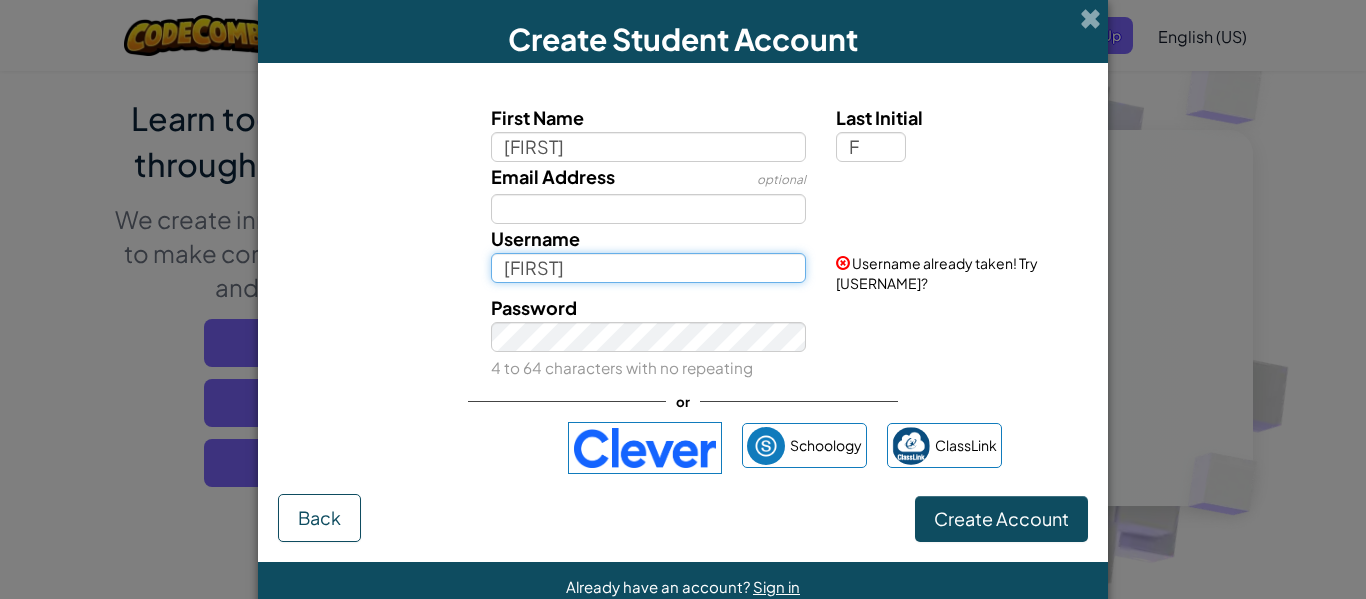 type on "[FIRST]" 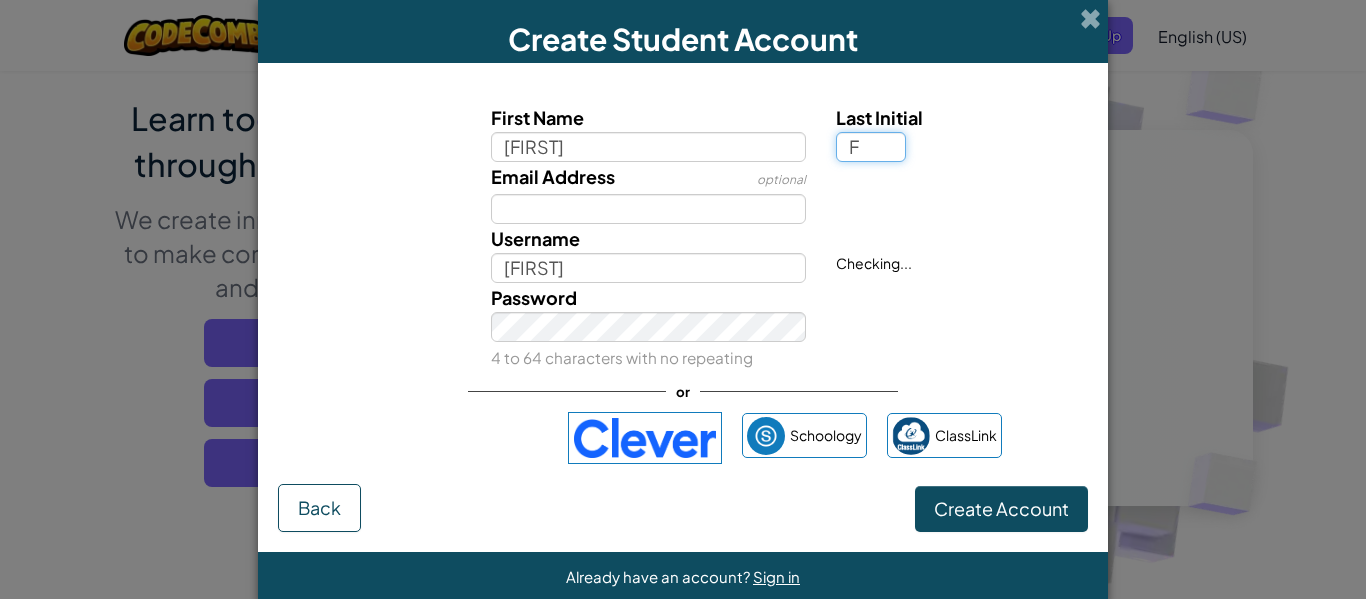 click on "F" at bounding box center (871, 147) 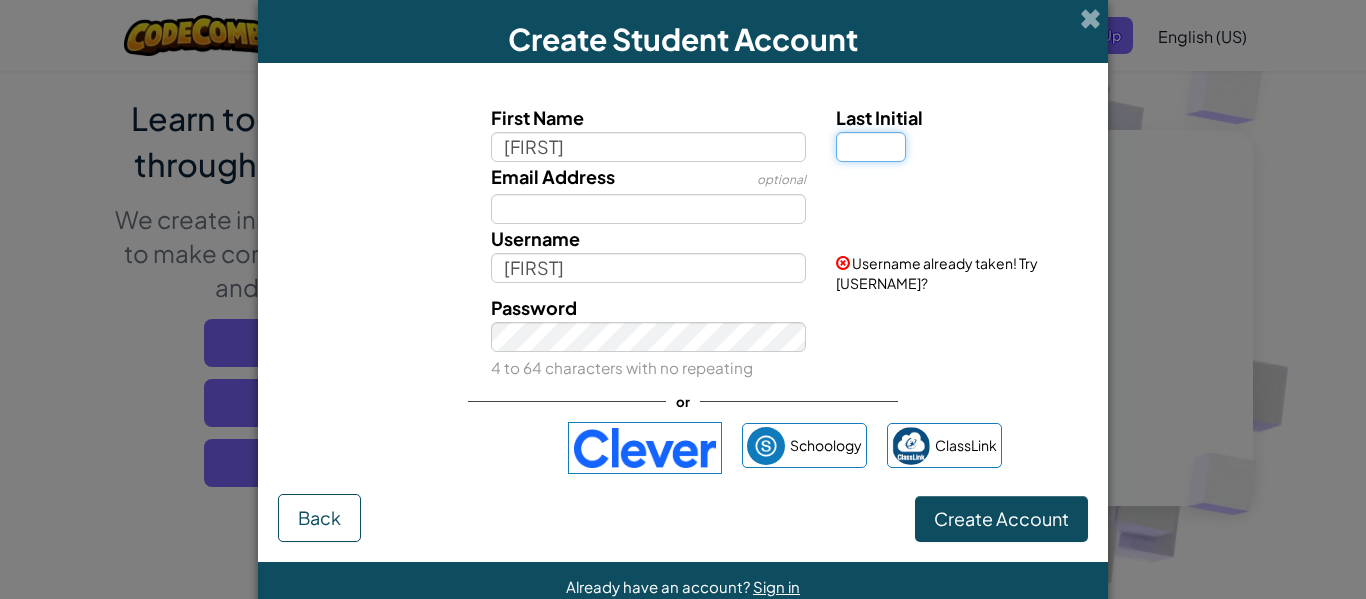 type 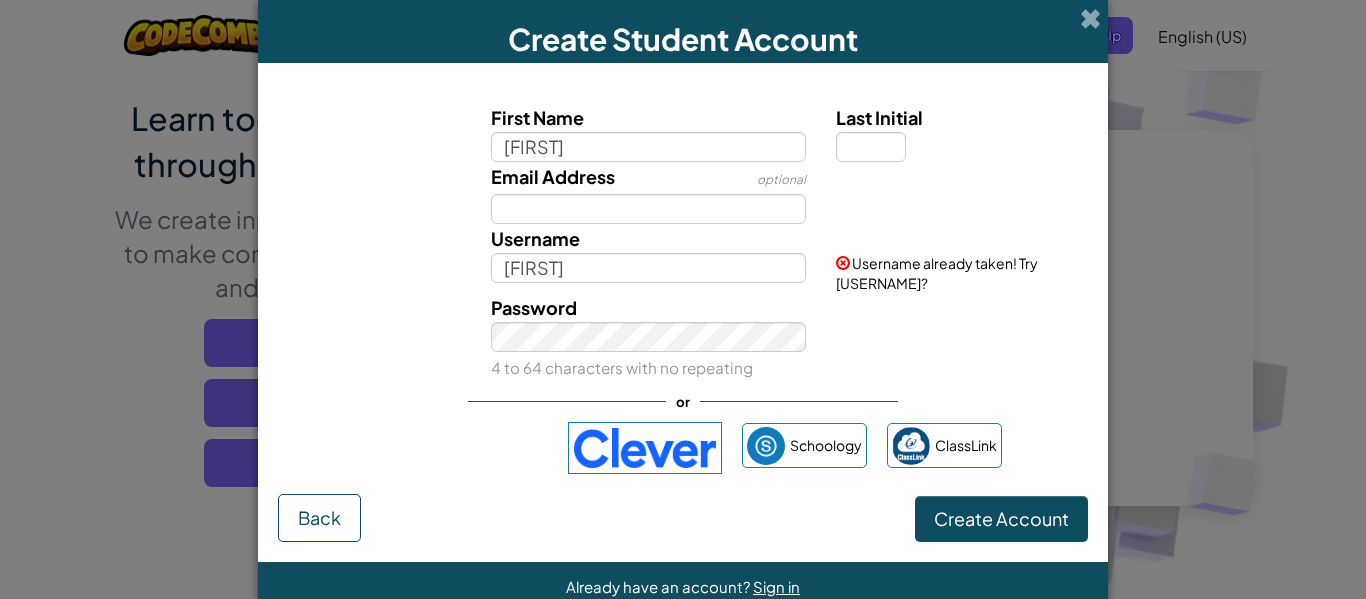click on "Password 4 to 64 characters with no repeating" at bounding box center (683, 337) 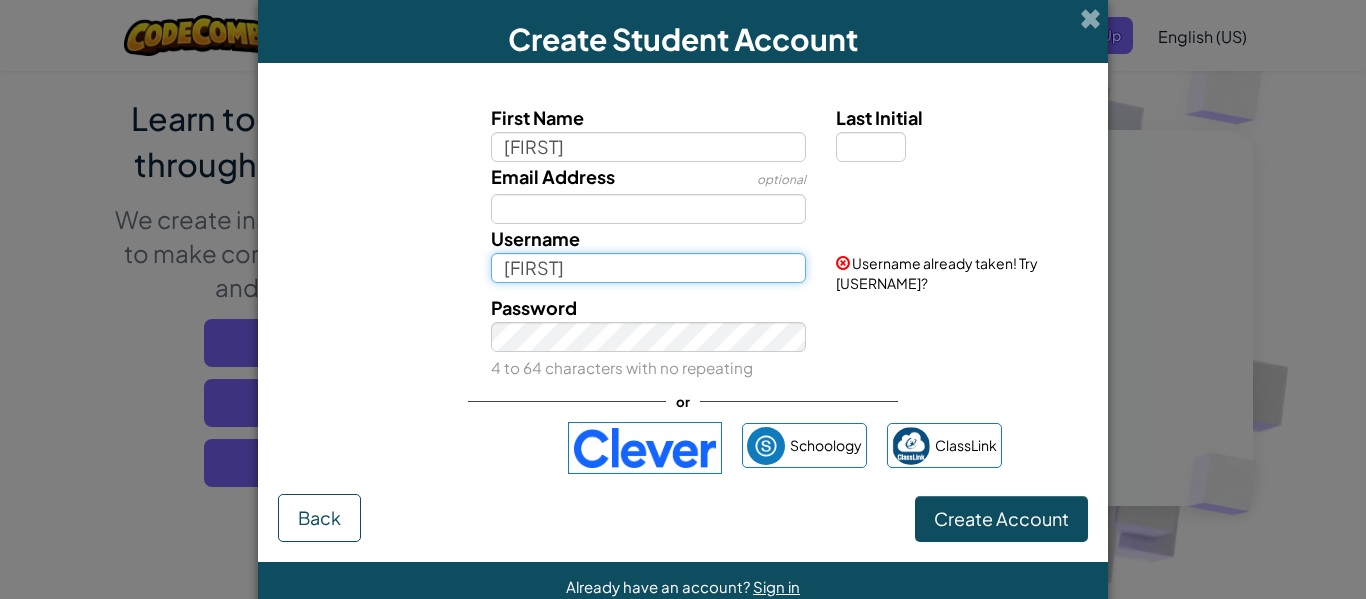 click on "[FIRST]" at bounding box center [649, 268] 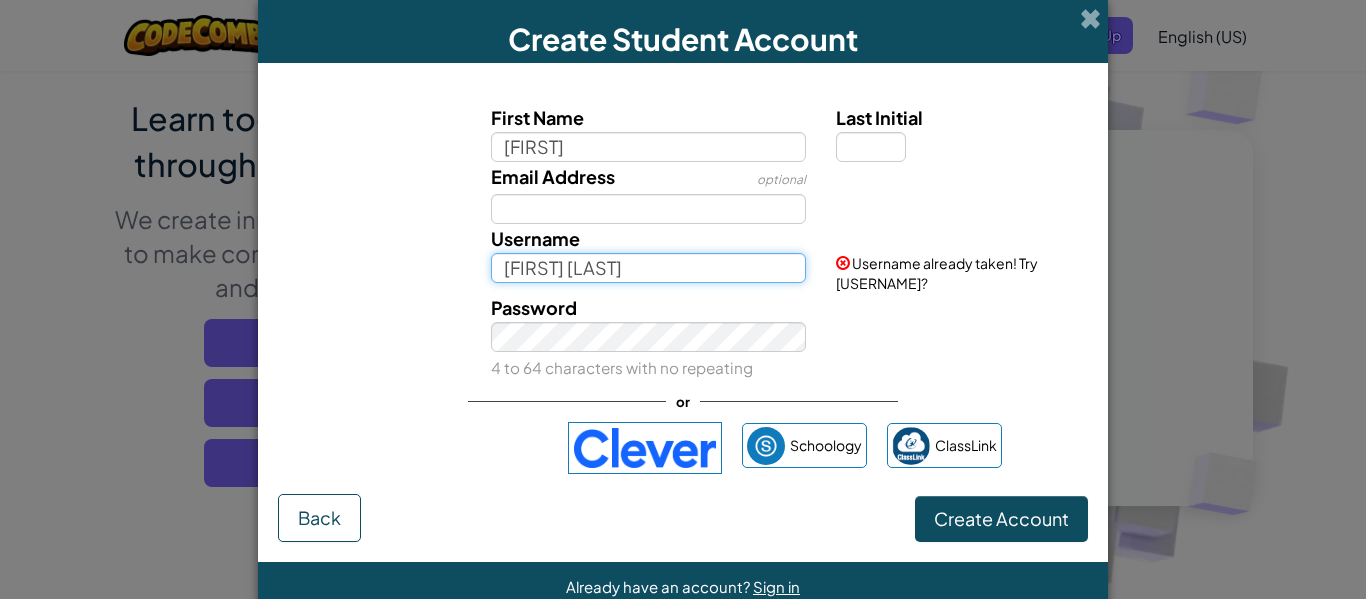 type on "[FIRST] [LAST]" 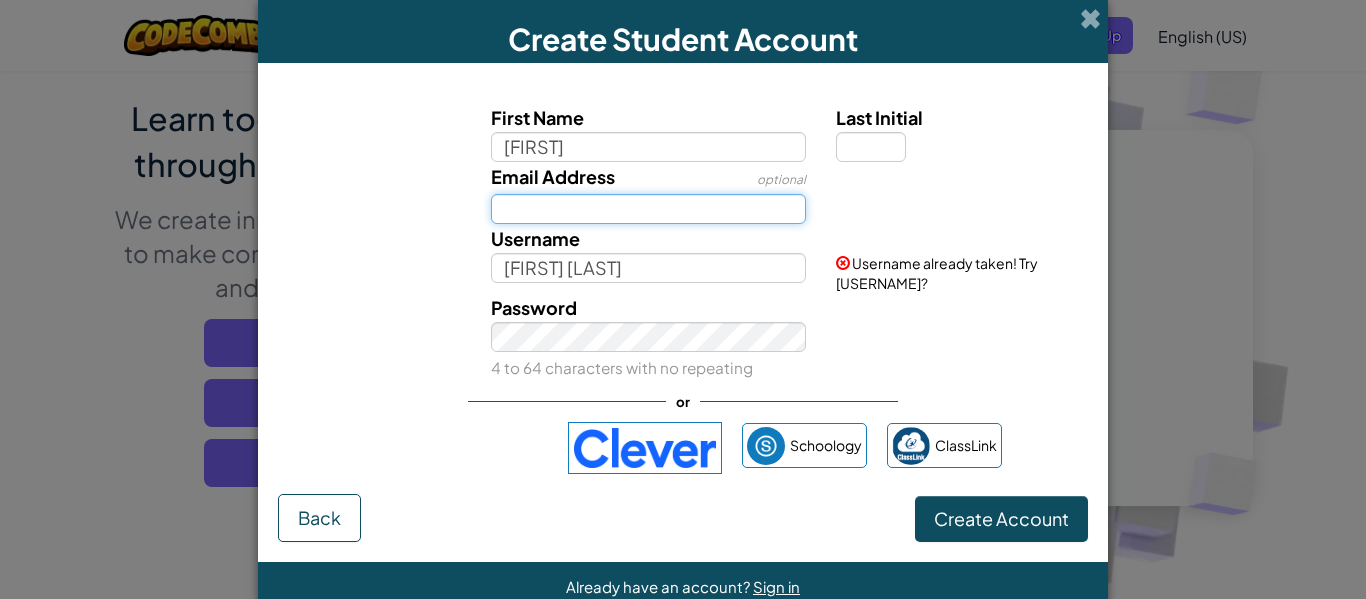 click on "Email Address" at bounding box center (649, 209) 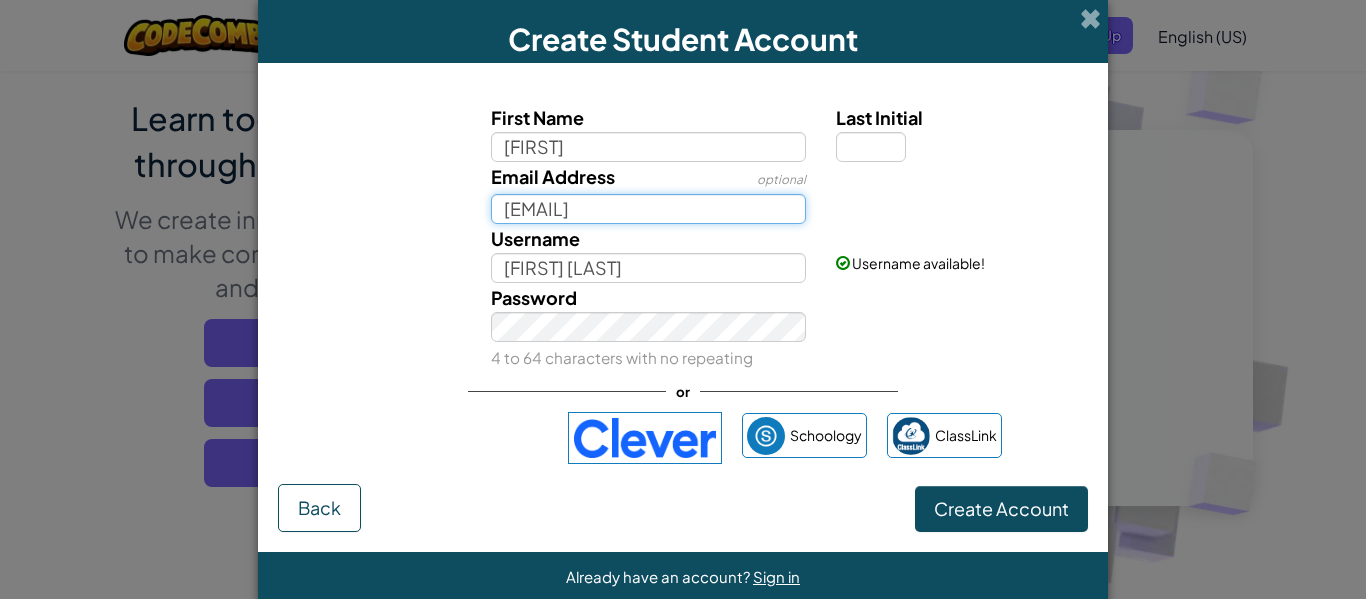 type on "[EMAIL]" 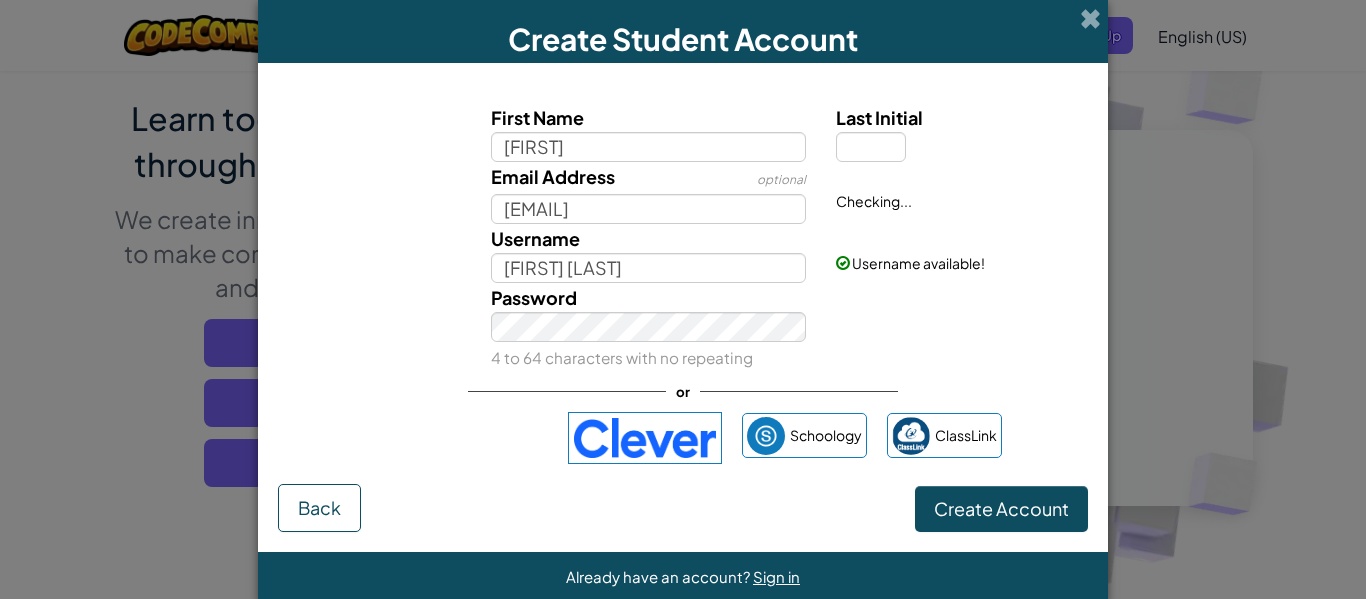 click on "Password 4 to 64 characters with no repeating" at bounding box center [649, 327] 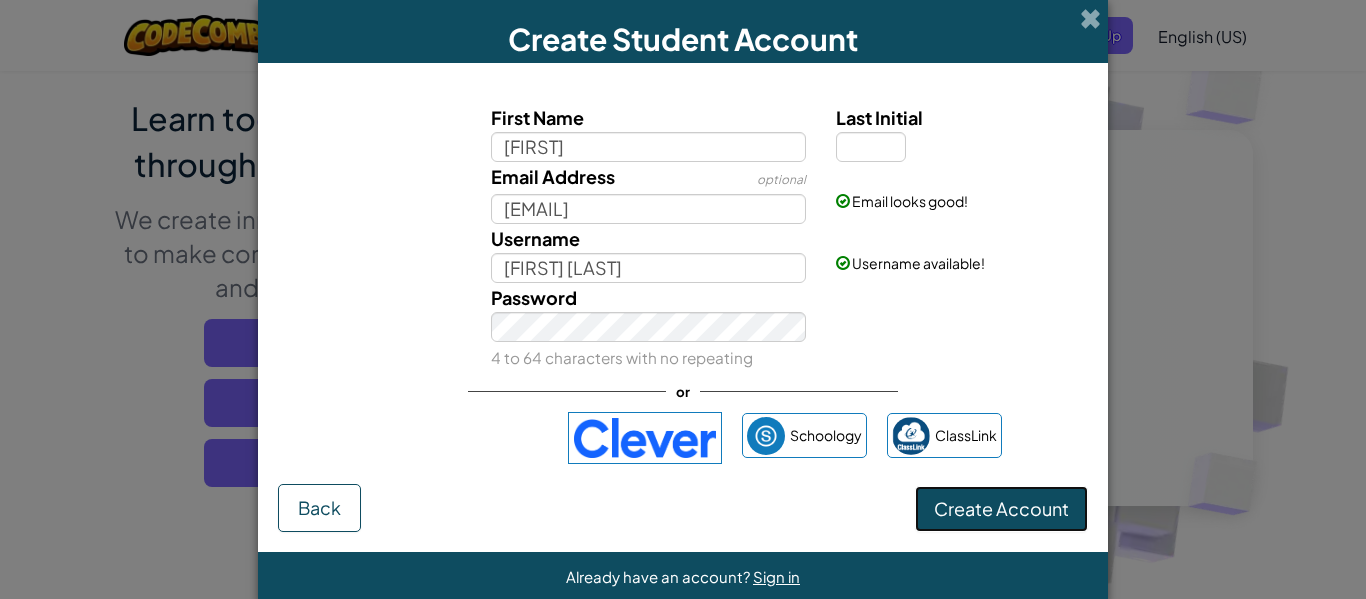 click on "Create Account" at bounding box center (1001, 508) 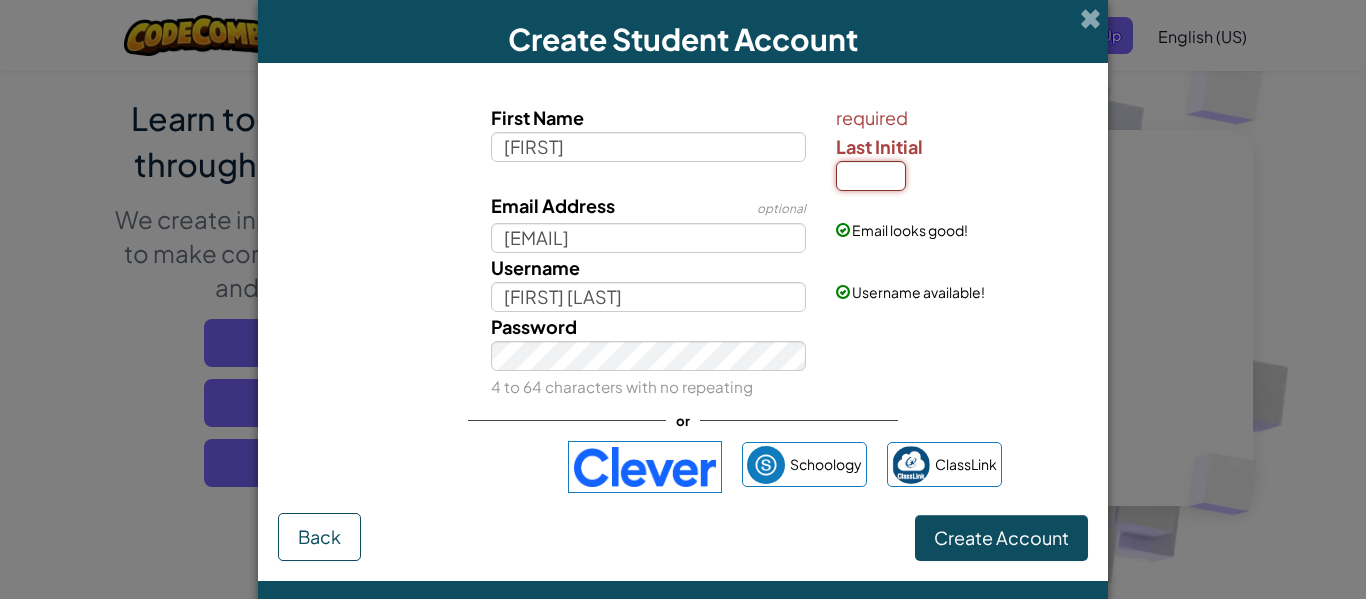 click on "Last Initial" at bounding box center (871, 176) 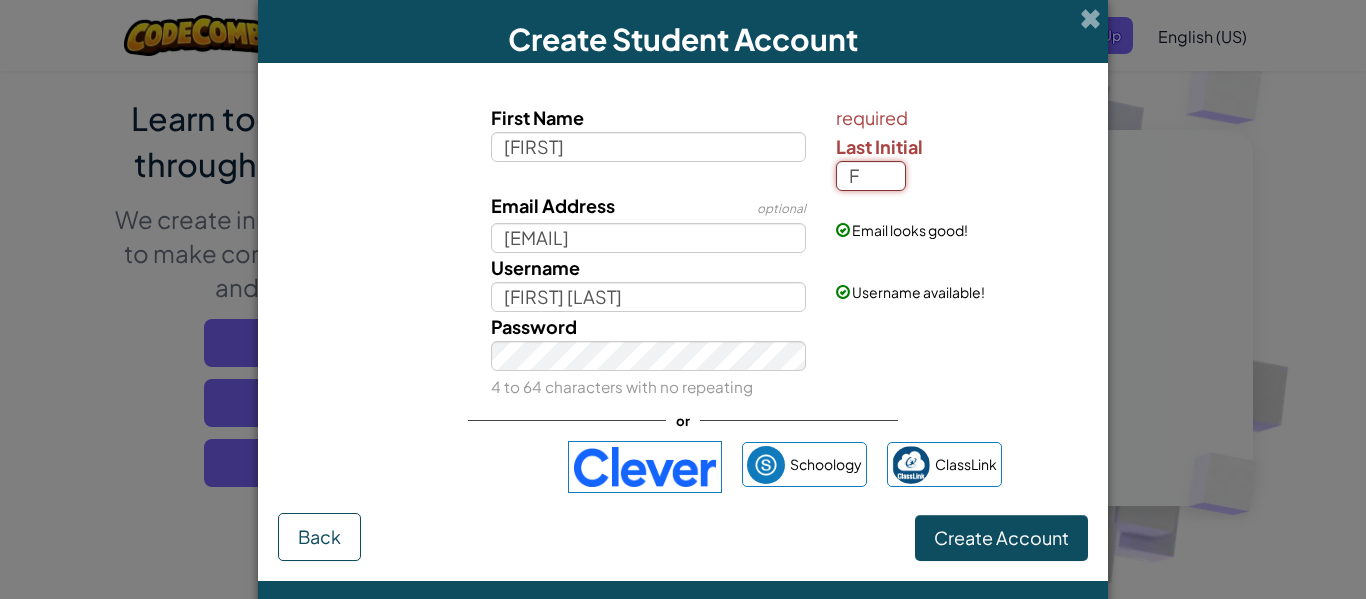 type on "F" 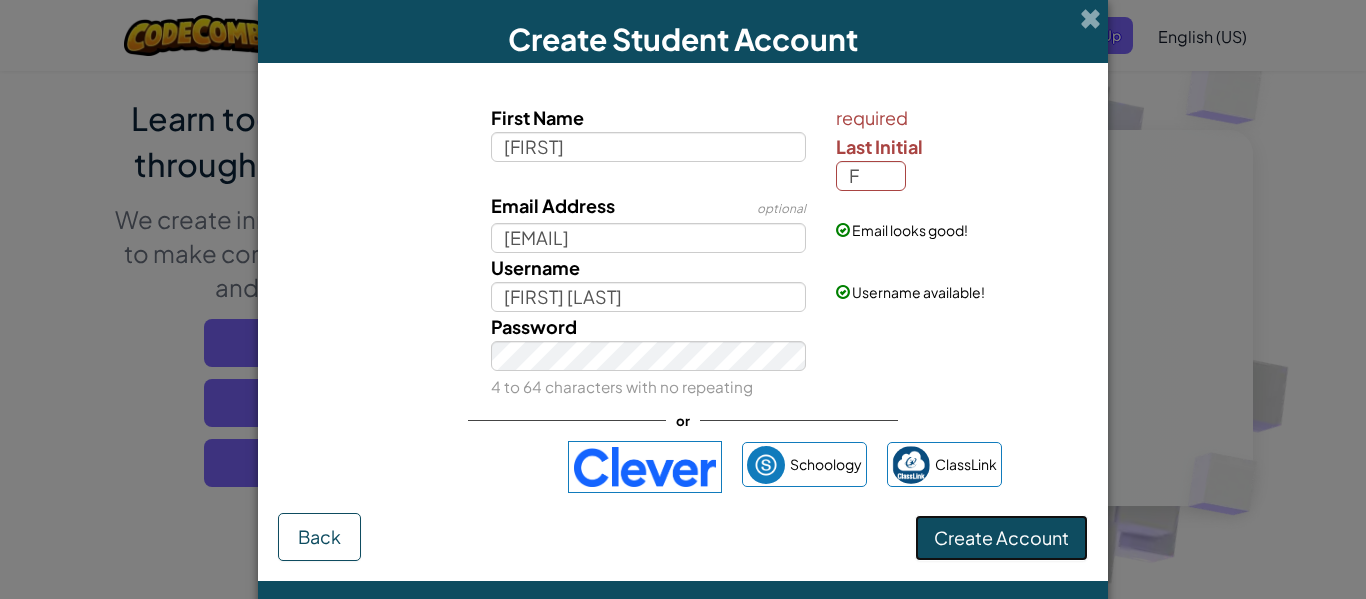 type on "[USERNAME]" 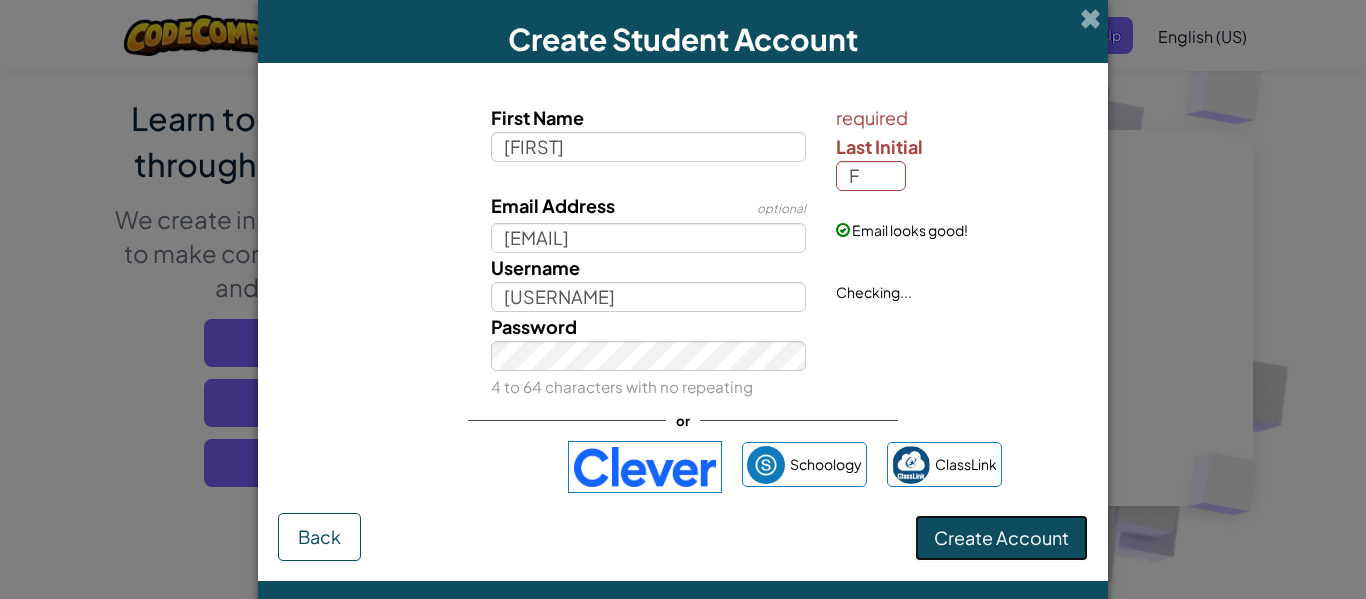 click on "Create Account" at bounding box center (1001, 538) 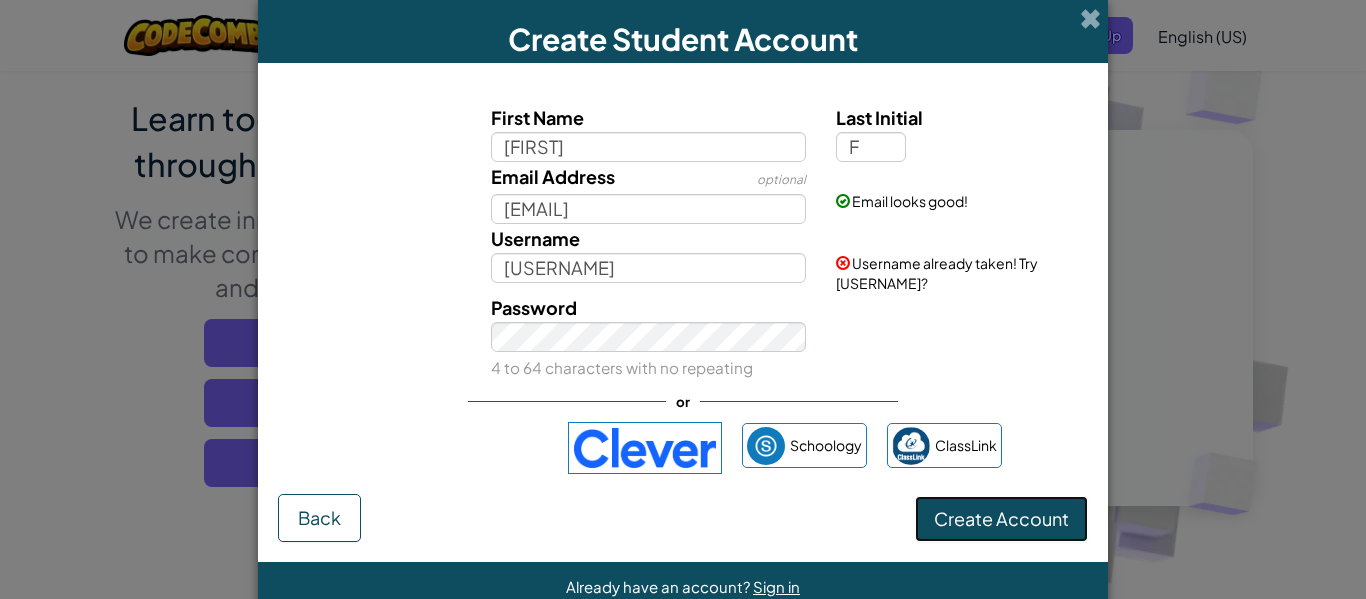 click on "Create Account" at bounding box center (1001, 519) 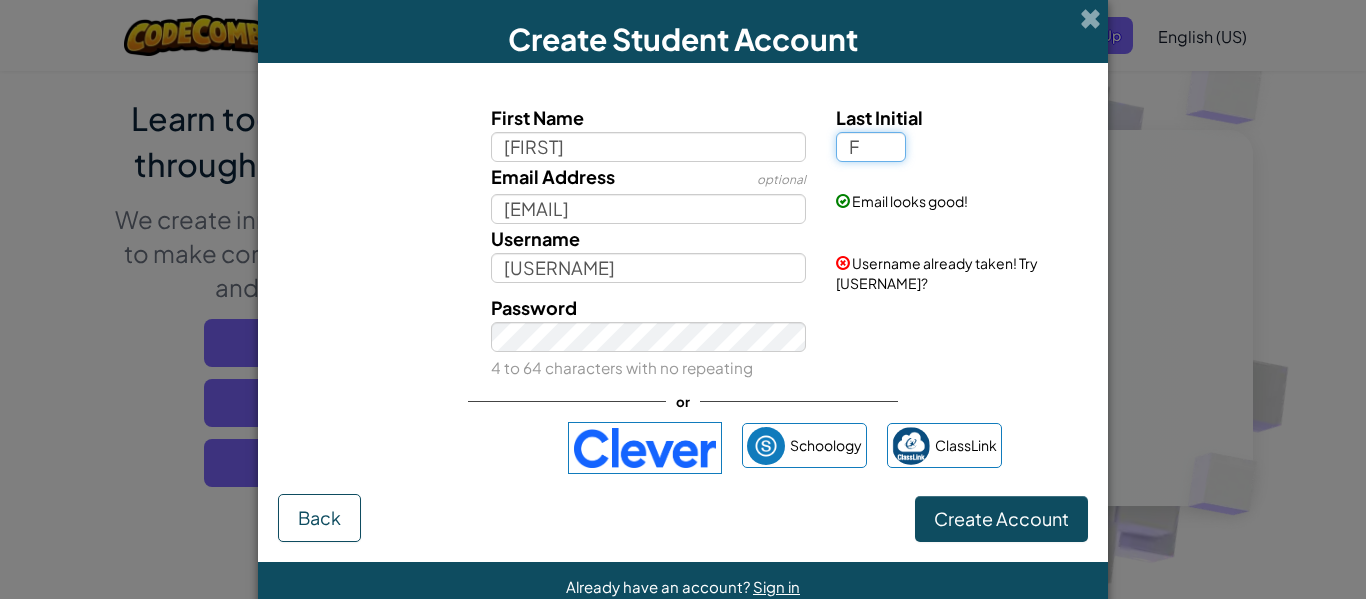 click on "F" at bounding box center [871, 147] 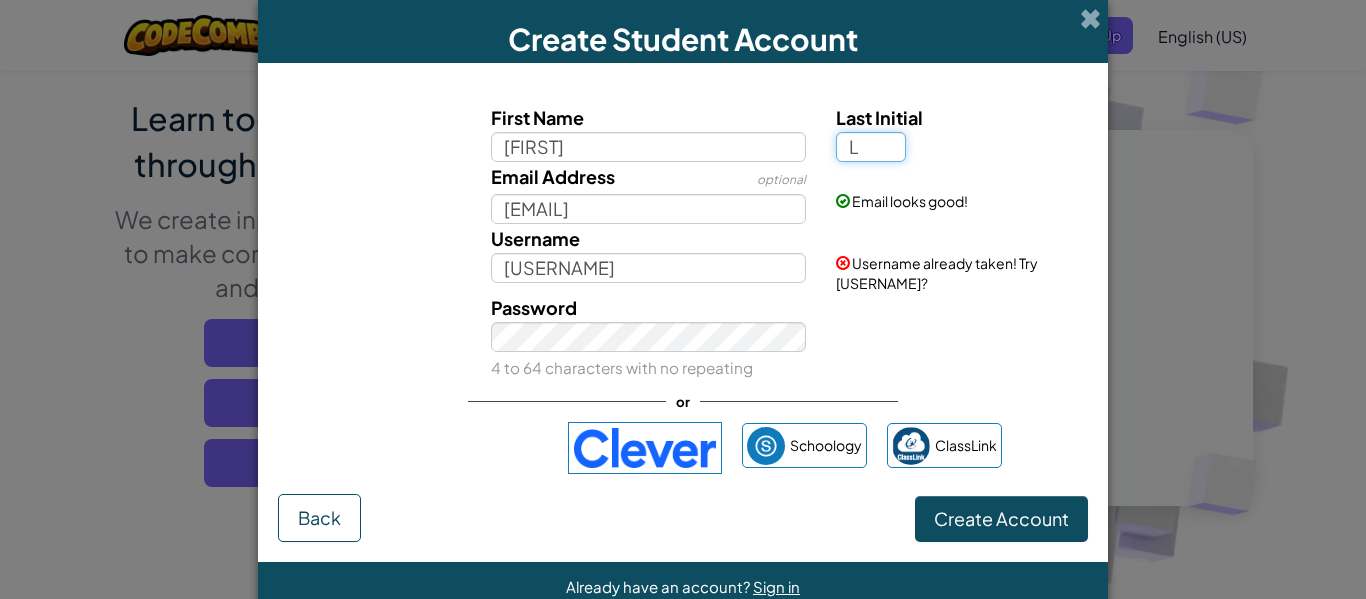 type on "L" 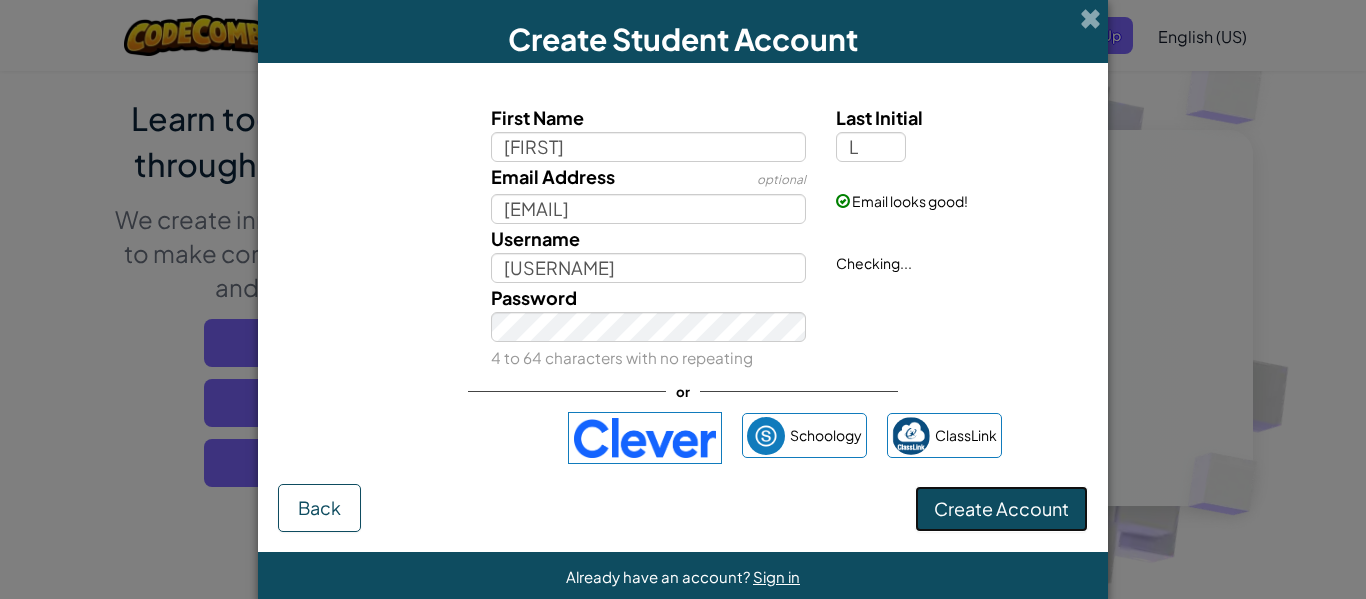 click on "Create Account" at bounding box center (1001, 509) 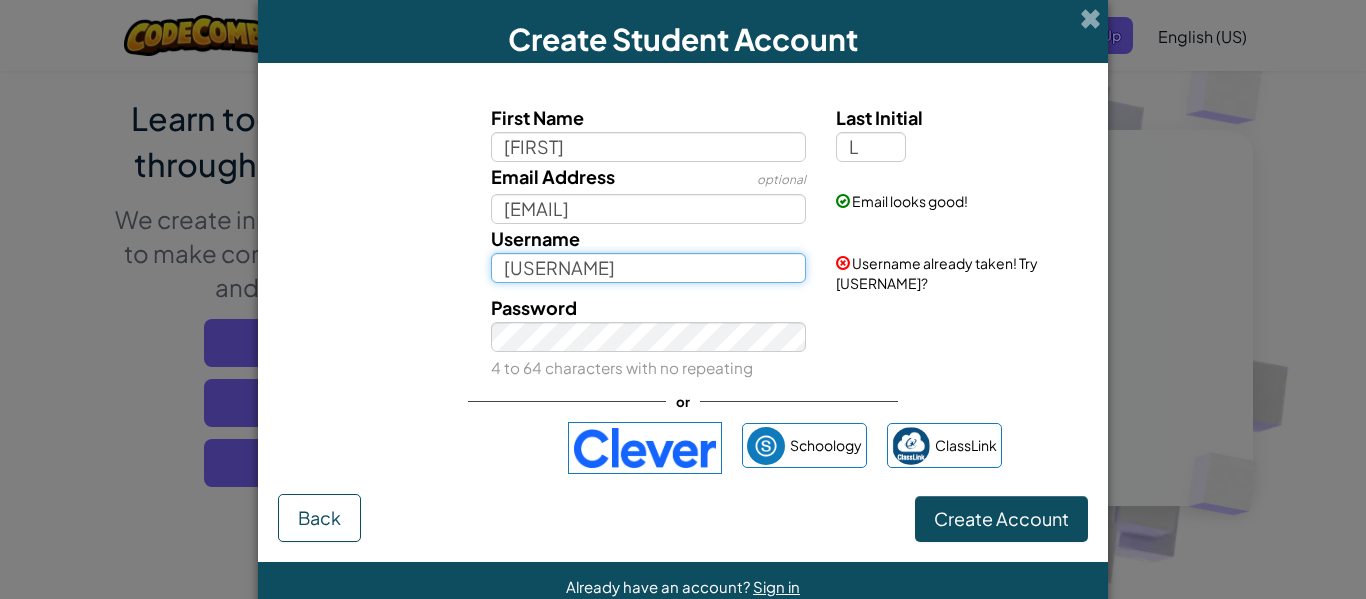 click on "[USERNAME]" at bounding box center (649, 268) 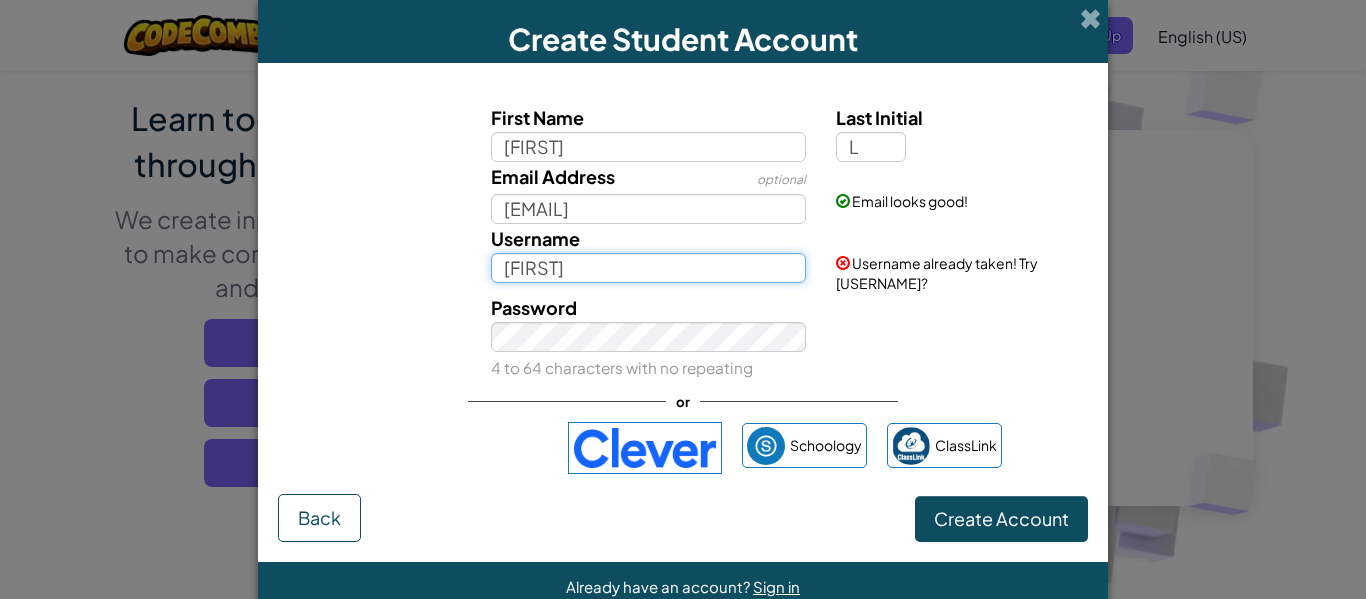 type on "[FIRST] [LAST]" 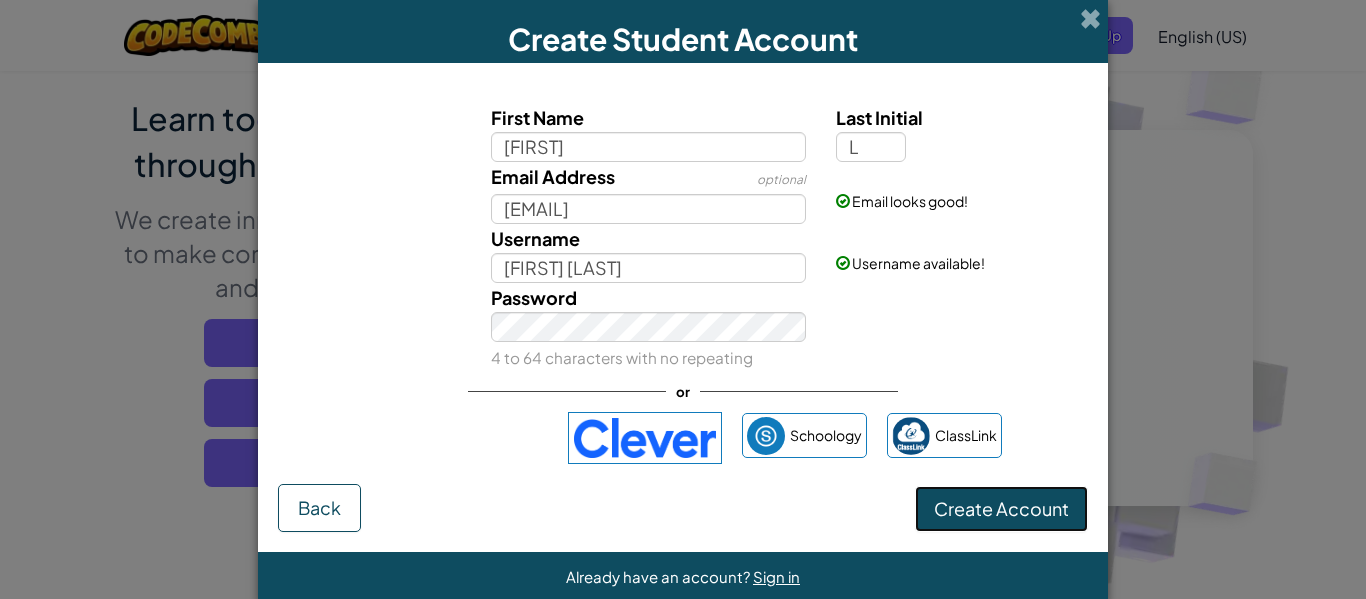 click on "Create Account" at bounding box center (1001, 509) 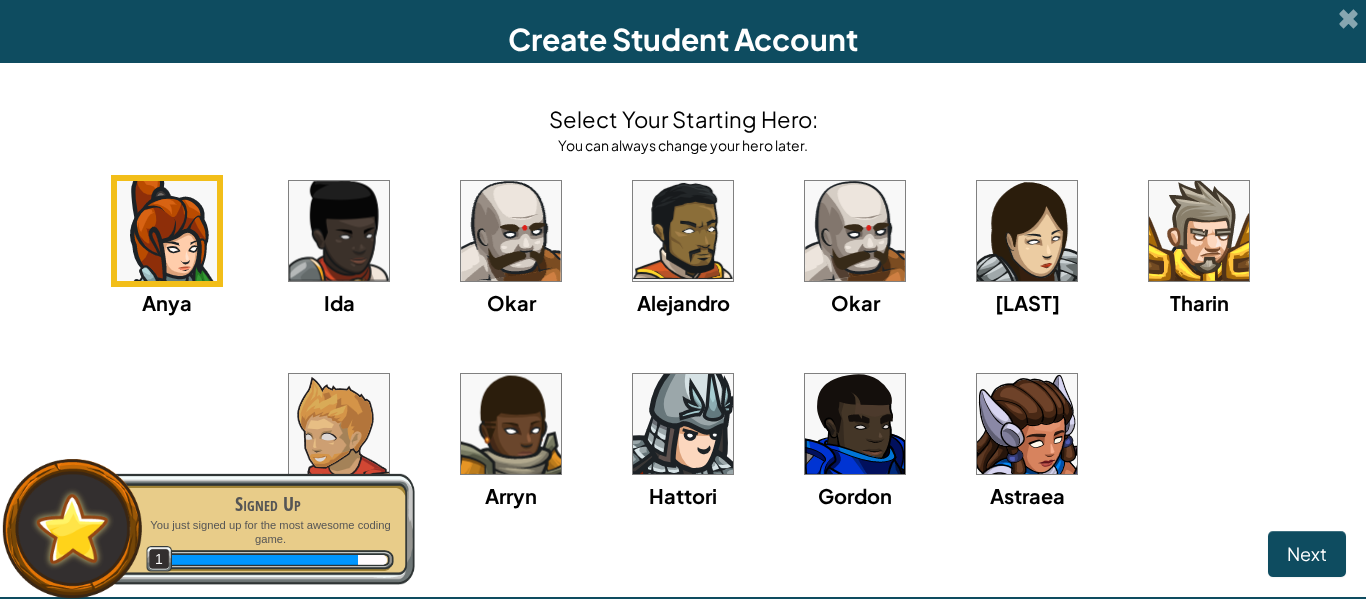 click at bounding box center (855, 424) 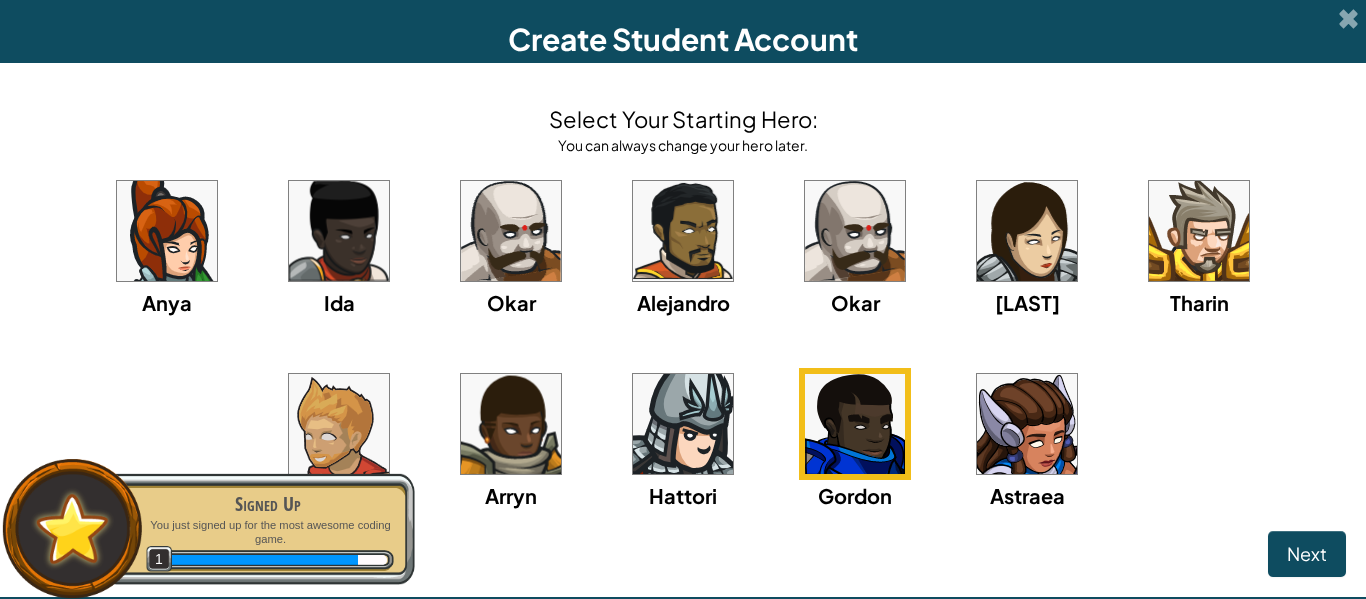 click on "Next" at bounding box center (683, 554) 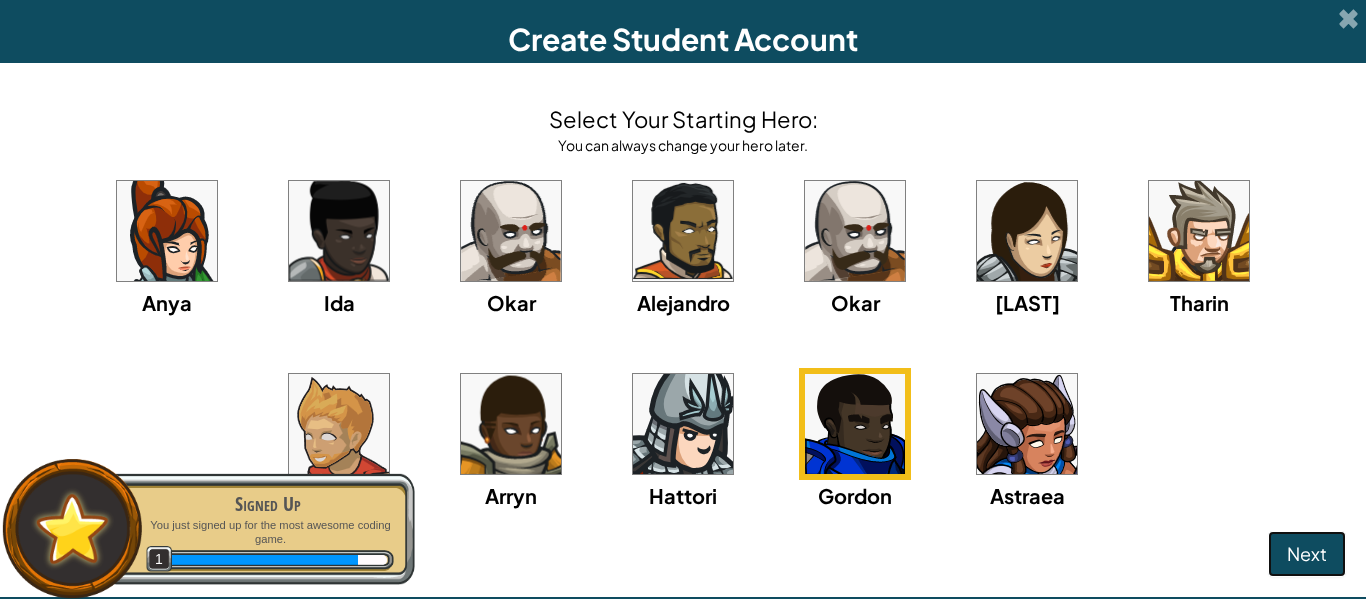 click on "Next" at bounding box center [1307, 553] 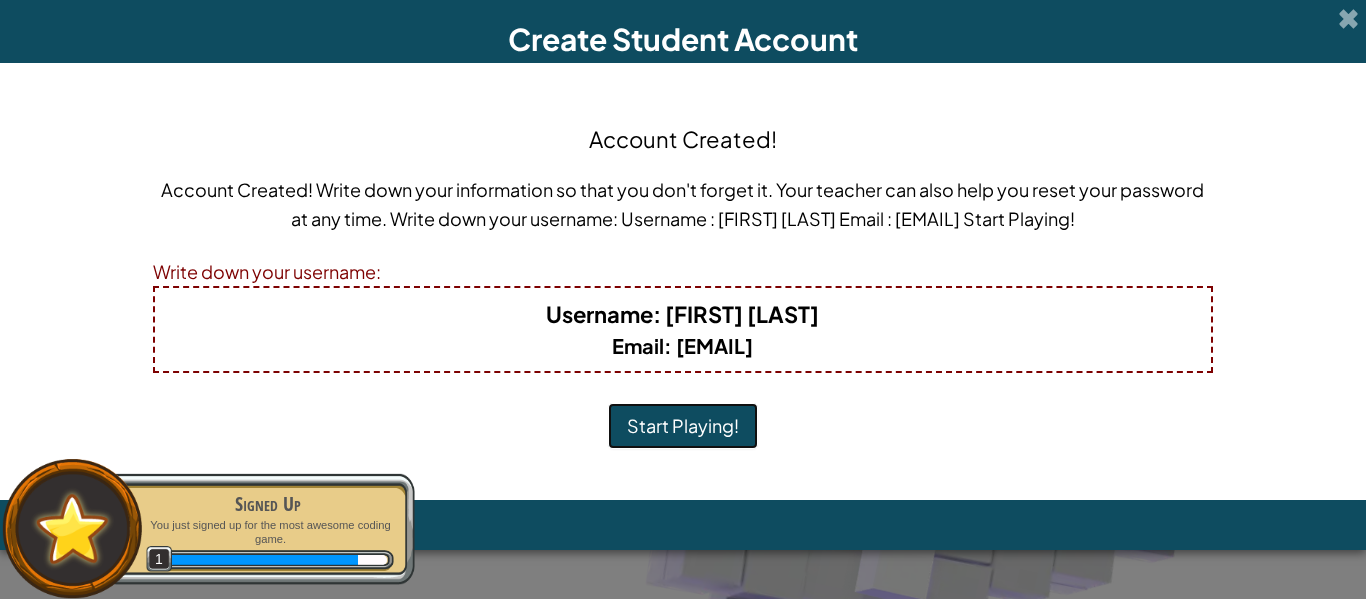 drag, startPoint x: 683, startPoint y: 415, endPoint x: 1002, endPoint y: 266, distance: 352.08237 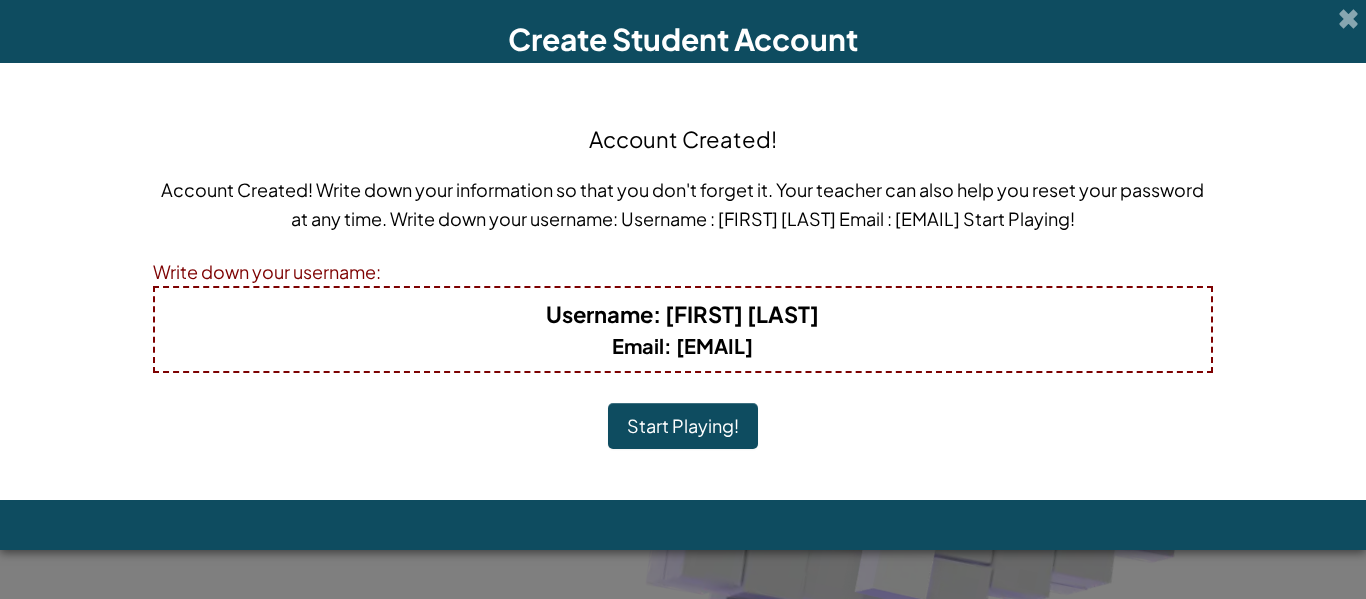 click on "Account Created! Write down your information so that you don't forget it. Your teacher can also help you reset your password at any time. Write down your username: Username : [FIRST] [LAST] Email : [EMAIL] Start Playing!" at bounding box center [683, 281] 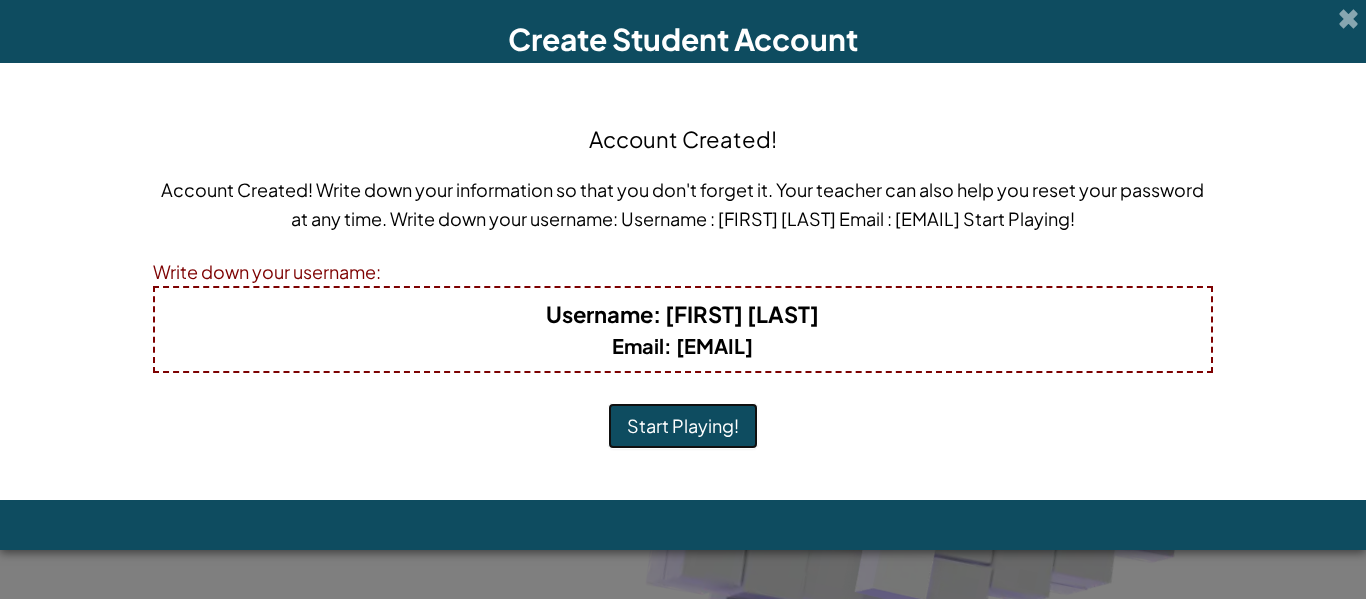 drag, startPoint x: 670, startPoint y: 428, endPoint x: 1289, endPoint y: 110, distance: 695.9059 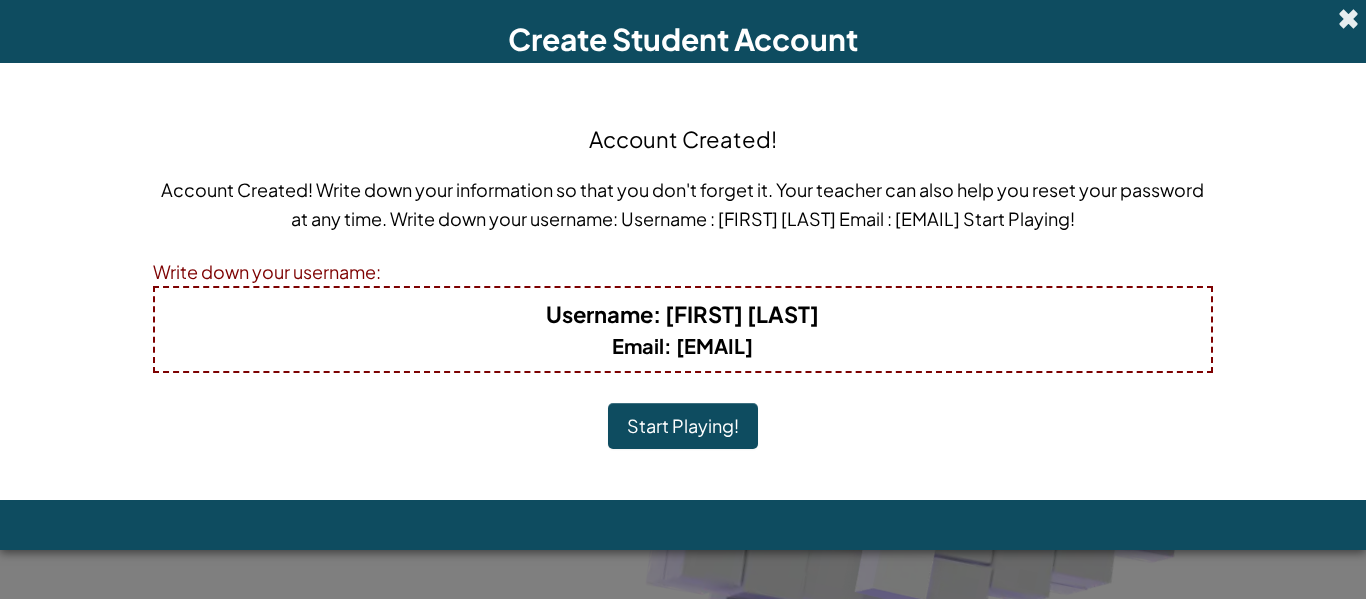click at bounding box center [1348, 18] 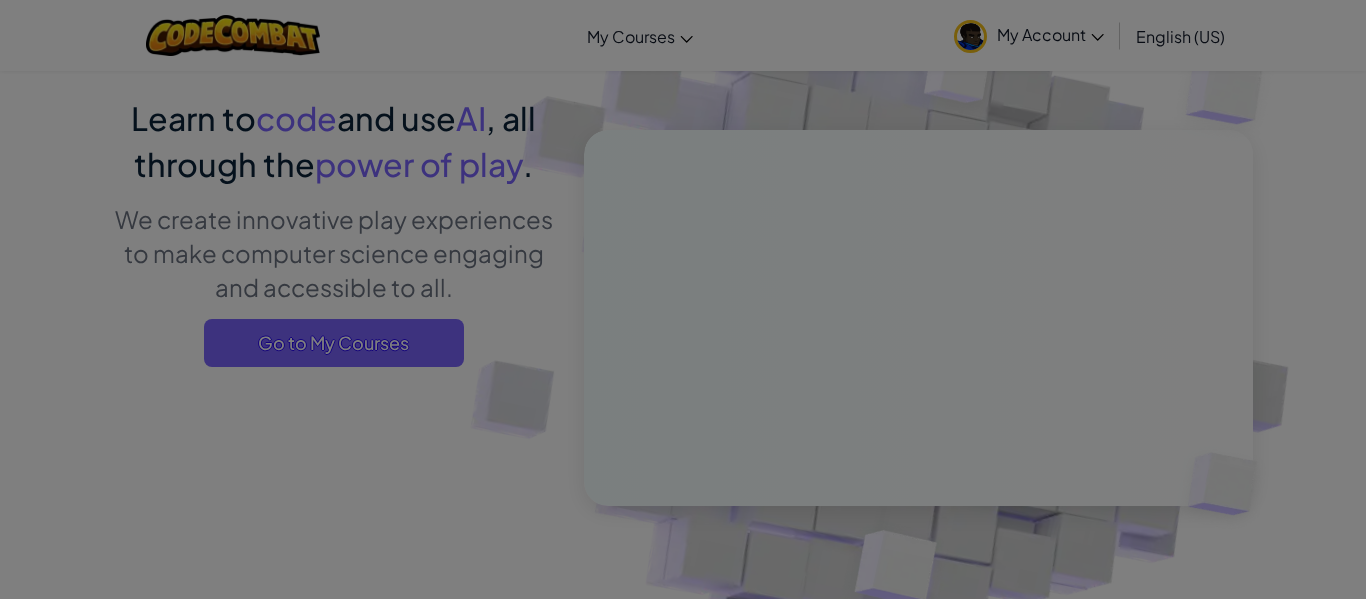scroll, scrollTop: 0, scrollLeft: 0, axis: both 